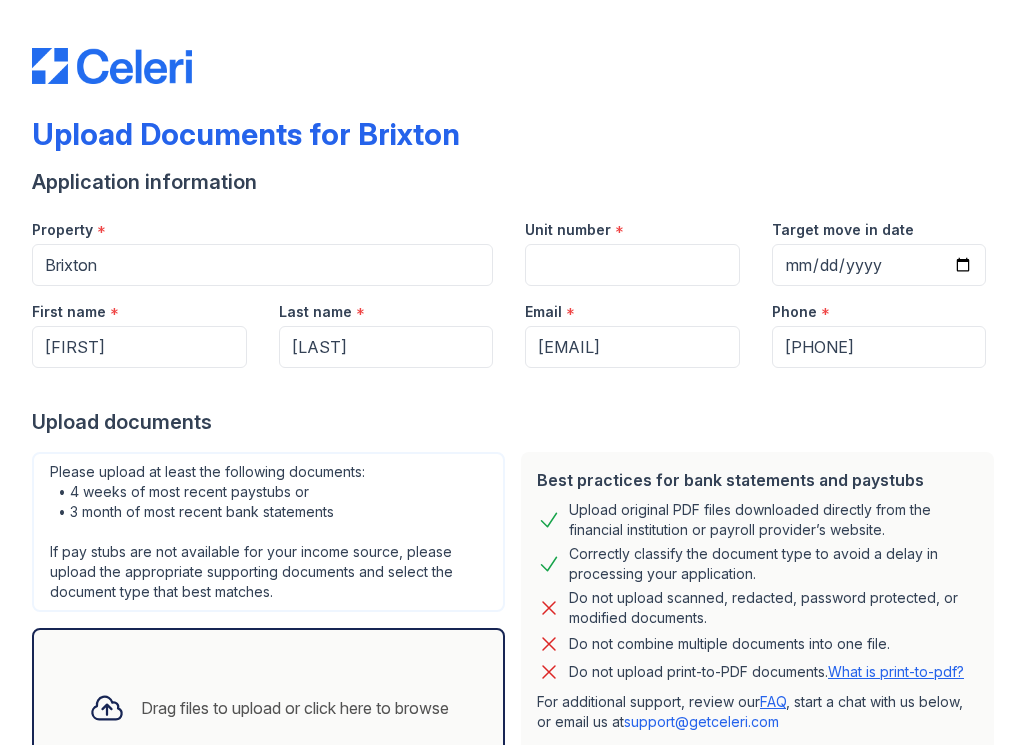 scroll, scrollTop: 0, scrollLeft: 0, axis: both 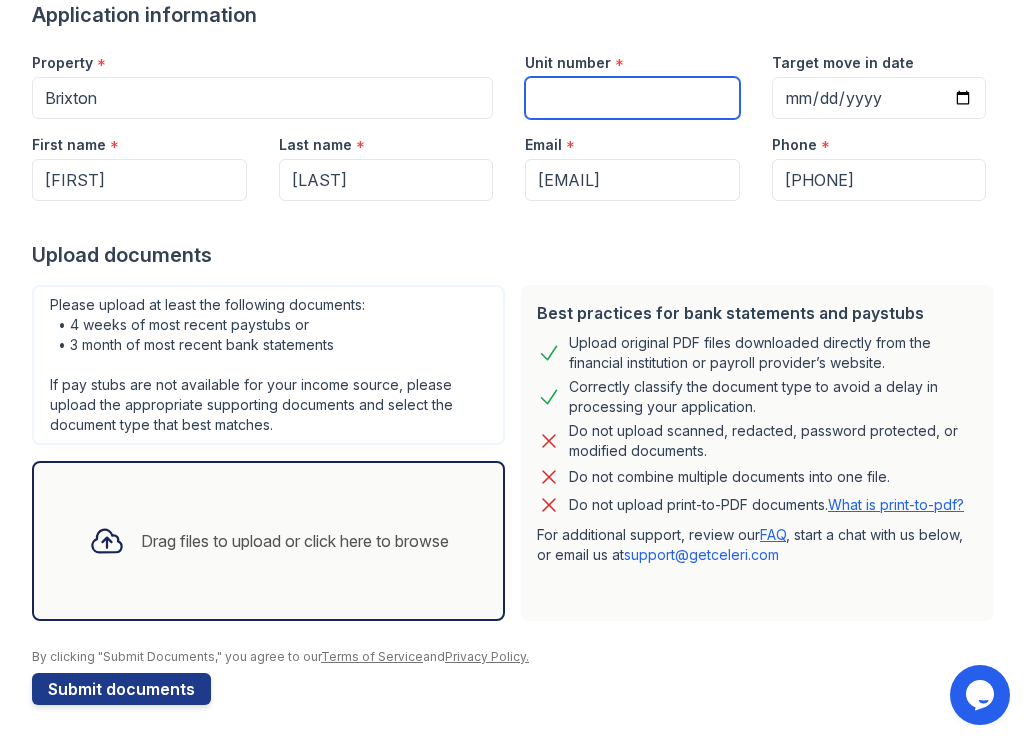 click on "Unit number" at bounding box center [632, 98] 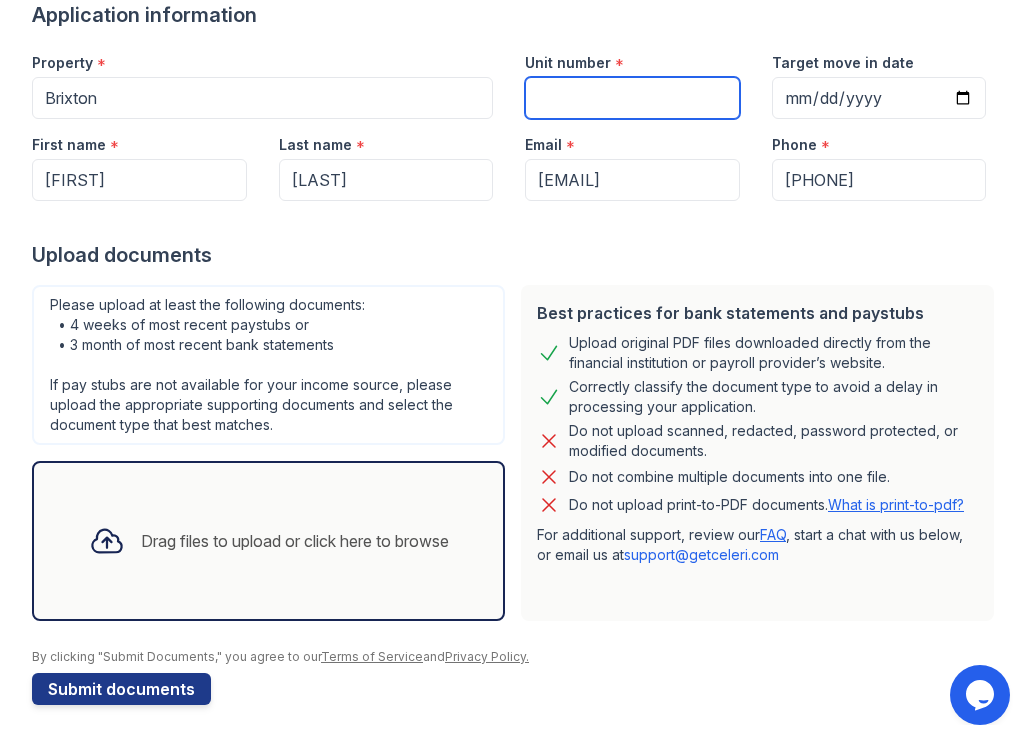 type on "2501" 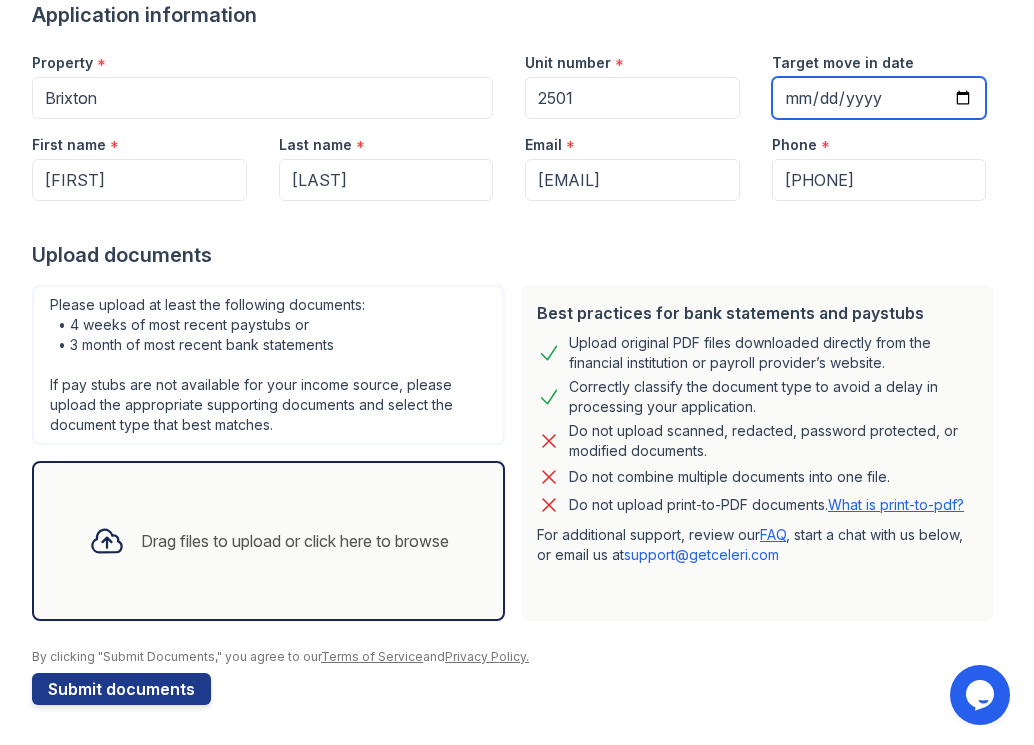 click on "Target move in date" at bounding box center (879, 98) 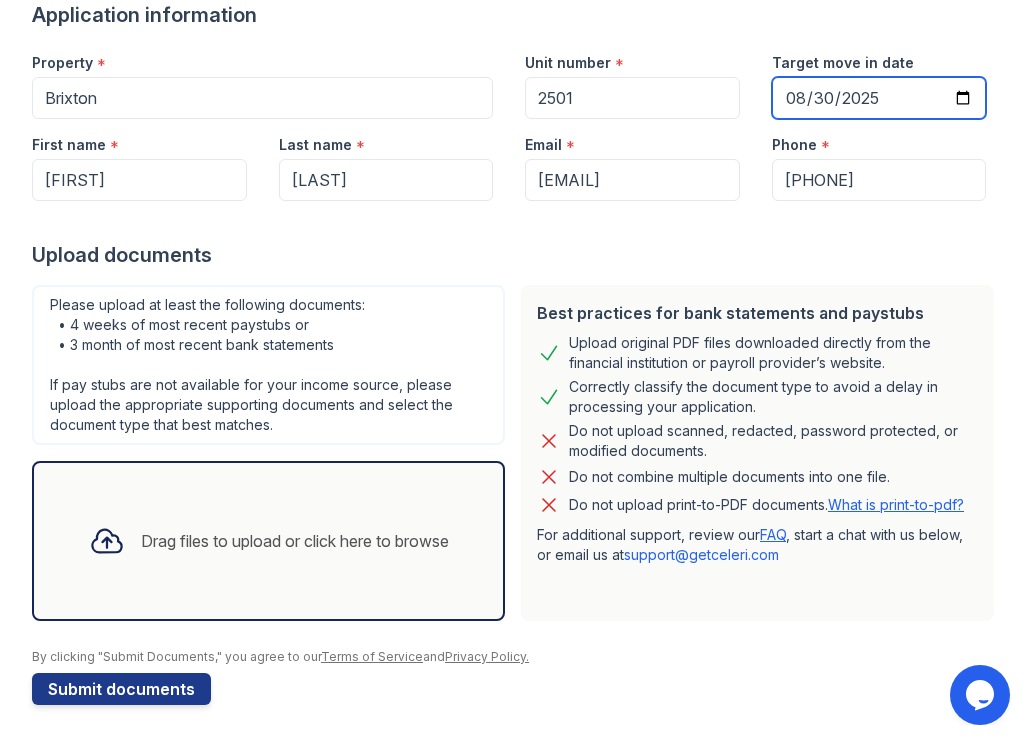 type on "2025-08-30" 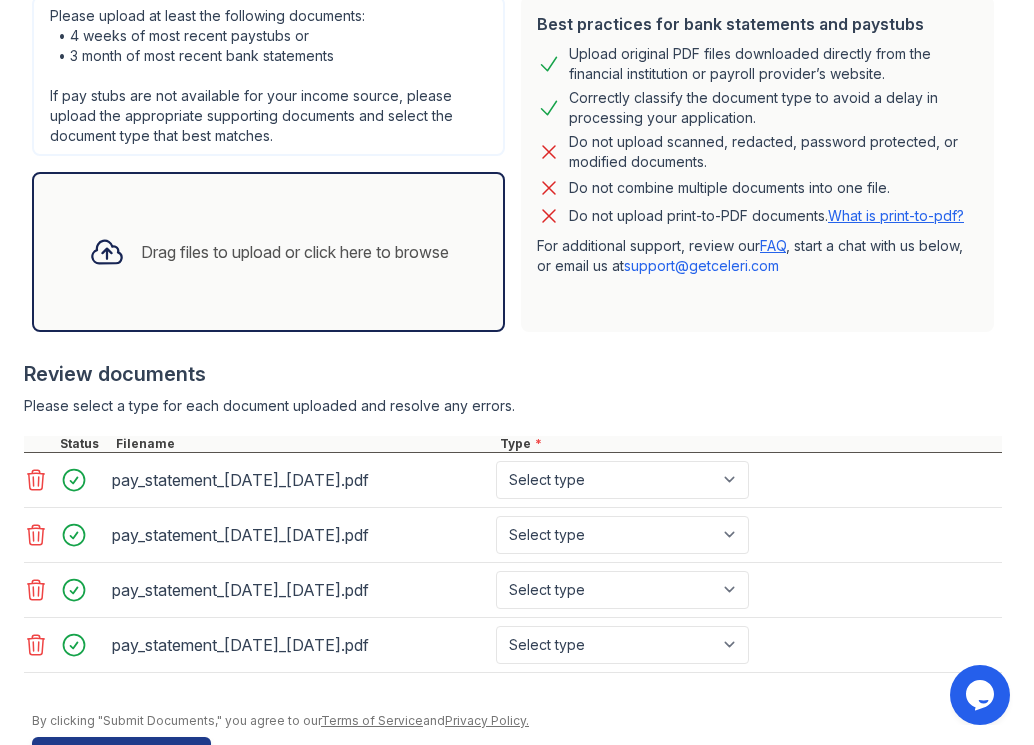 scroll, scrollTop: 520, scrollLeft: 0, axis: vertical 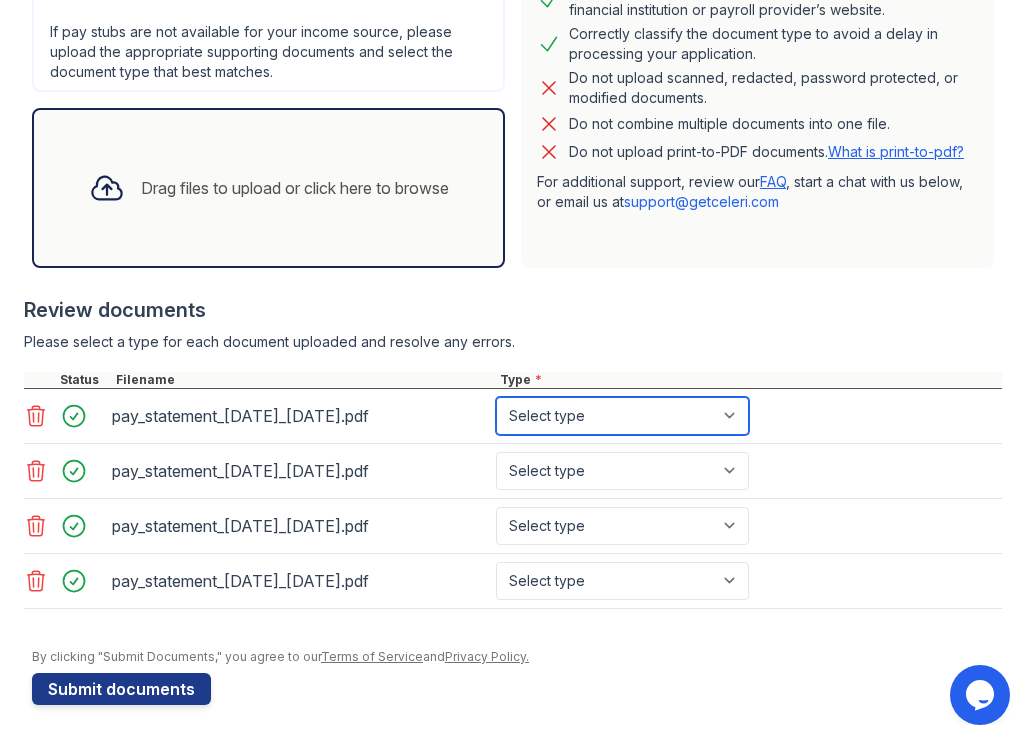 click on "Select type
Paystub
Bank Statement
Offer Letter
Tax Documents
Benefit Award Letter
Investment Account Statement
Other" at bounding box center (622, 416) 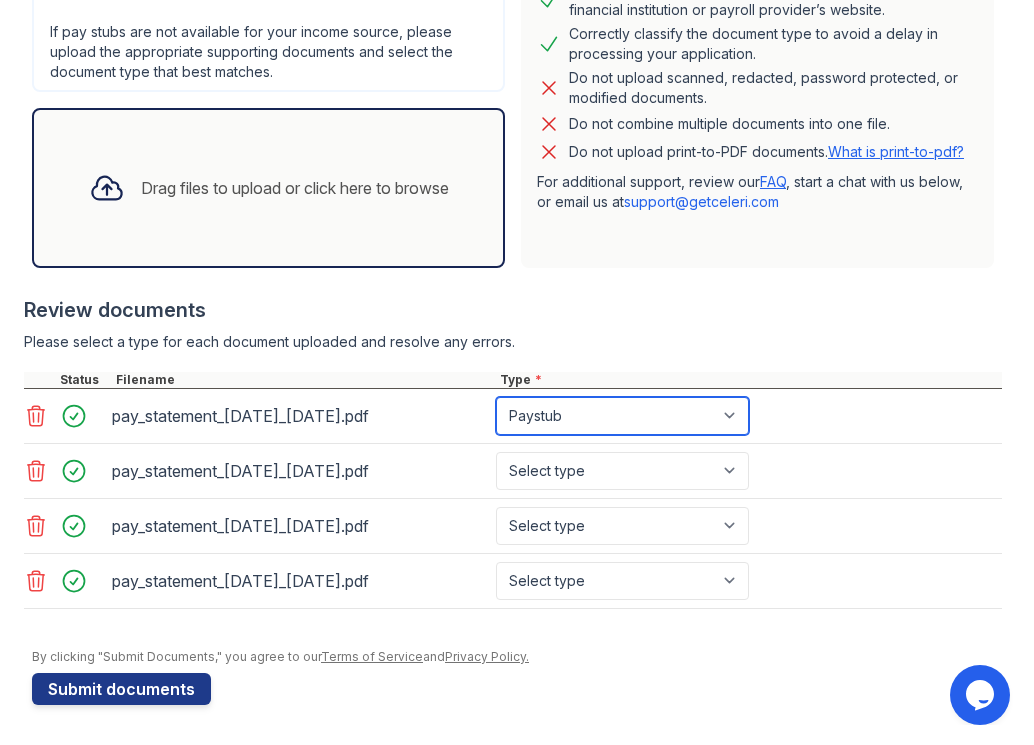 click on "Select type
Paystub
Bank Statement
Offer Letter
Tax Documents
Benefit Award Letter
Investment Account Statement
Other" at bounding box center (622, 416) 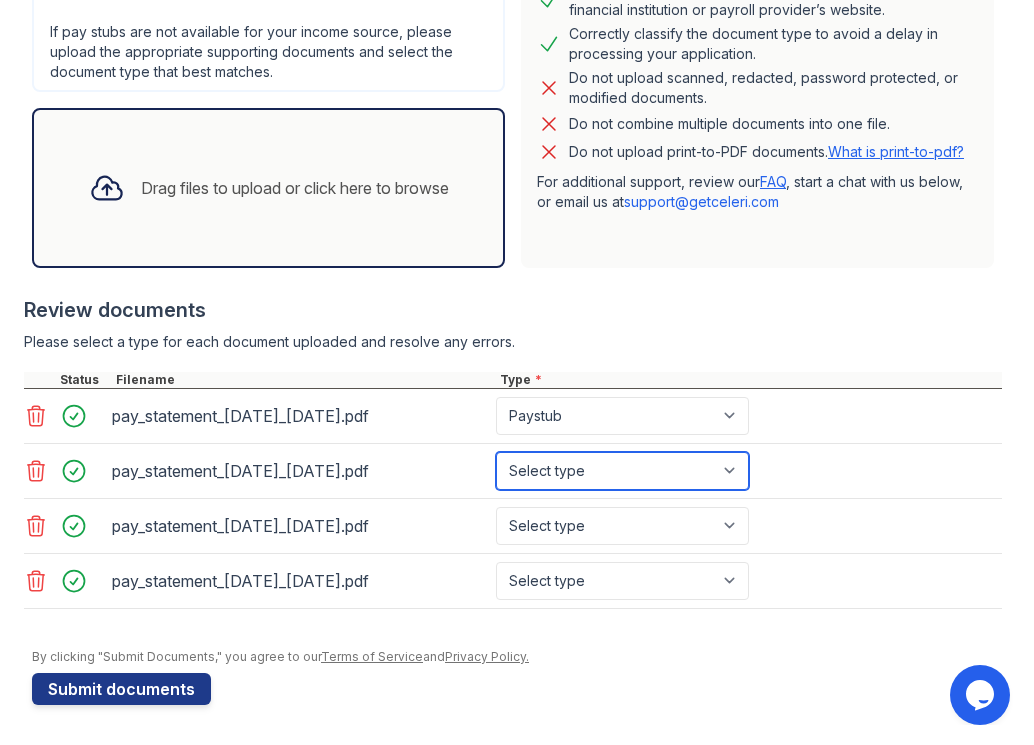 click on "Select type
Paystub
Bank Statement
Offer Letter
Tax Documents
Benefit Award Letter
Investment Account Statement
Other" at bounding box center [622, 471] 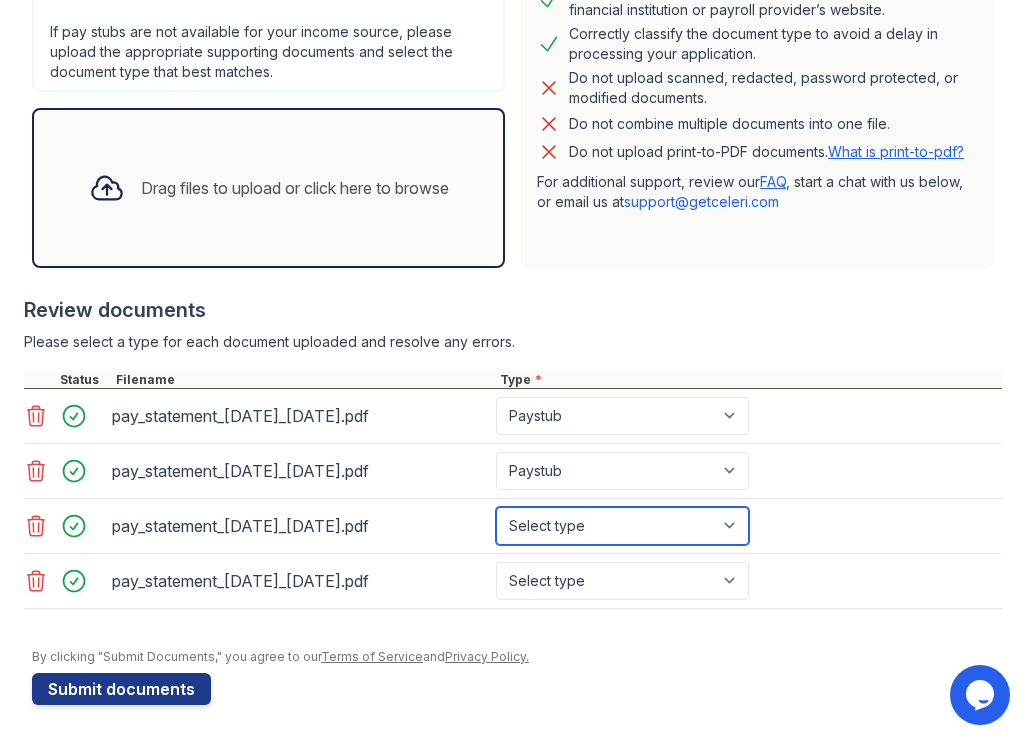 click on "Select type
Paystub
Bank Statement
Offer Letter
Tax Documents
Benefit Award Letter
Investment Account Statement
Other" at bounding box center [622, 526] 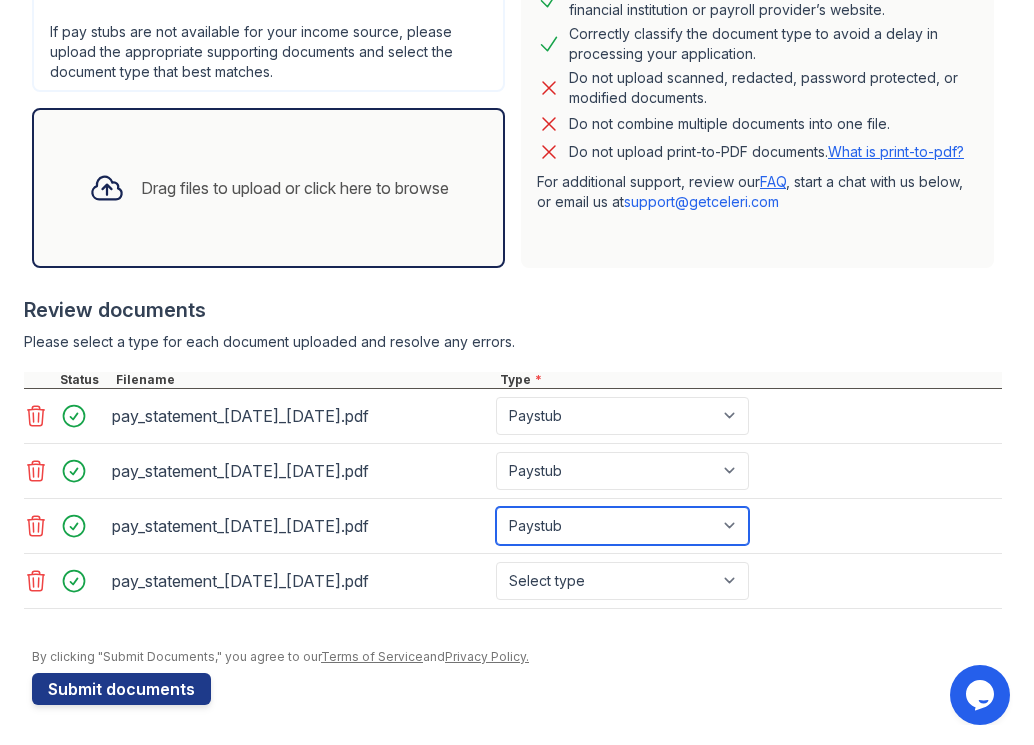 click on "Select type
Paystub
Bank Statement
Offer Letter
Tax Documents
Benefit Award Letter
Investment Account Statement
Other" at bounding box center (622, 526) 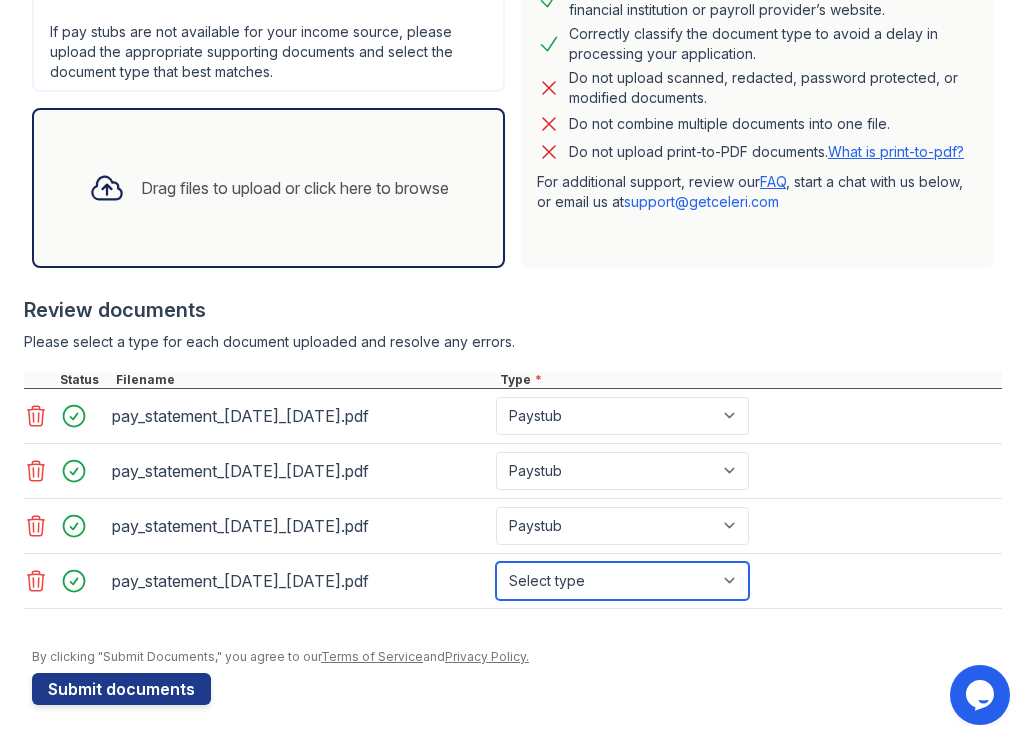 click on "Select type
Paystub
Bank Statement
Offer Letter
Tax Documents
Benefit Award Letter
Investment Account Statement
Other" at bounding box center [622, 581] 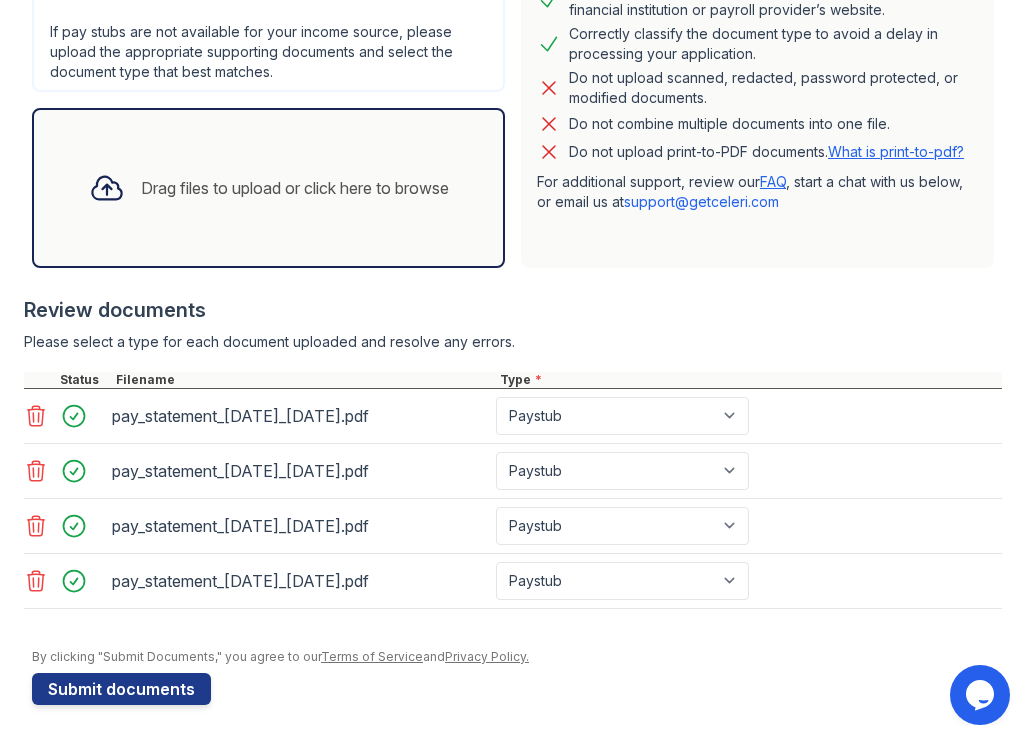 click on "Application information
Property
*
Brixton
Unit number
*
2501
Target move in date
2025-08-30
First name
*
[FIRST]
Last name
*
[LAST]
Email
*
[EMAIL]
Phone
*
[PHONE]
Upload documents
Best practices for bank statements and paystubs
Upload original PDF files downloaded directly from the financial institution or payroll provider’s website.
Correctly classify the document type to avoid a delay in processing your application.
Do not upload scanned, redacted, password protected, or modified documents.
Do not combine multiple documents into one file.
Do not upload print-to-PDF documents.
What is print-to-pdf?
For additional support, review our
FAQ ,
start a chat with us below, or email us at
support@example.com" at bounding box center [517, 176] 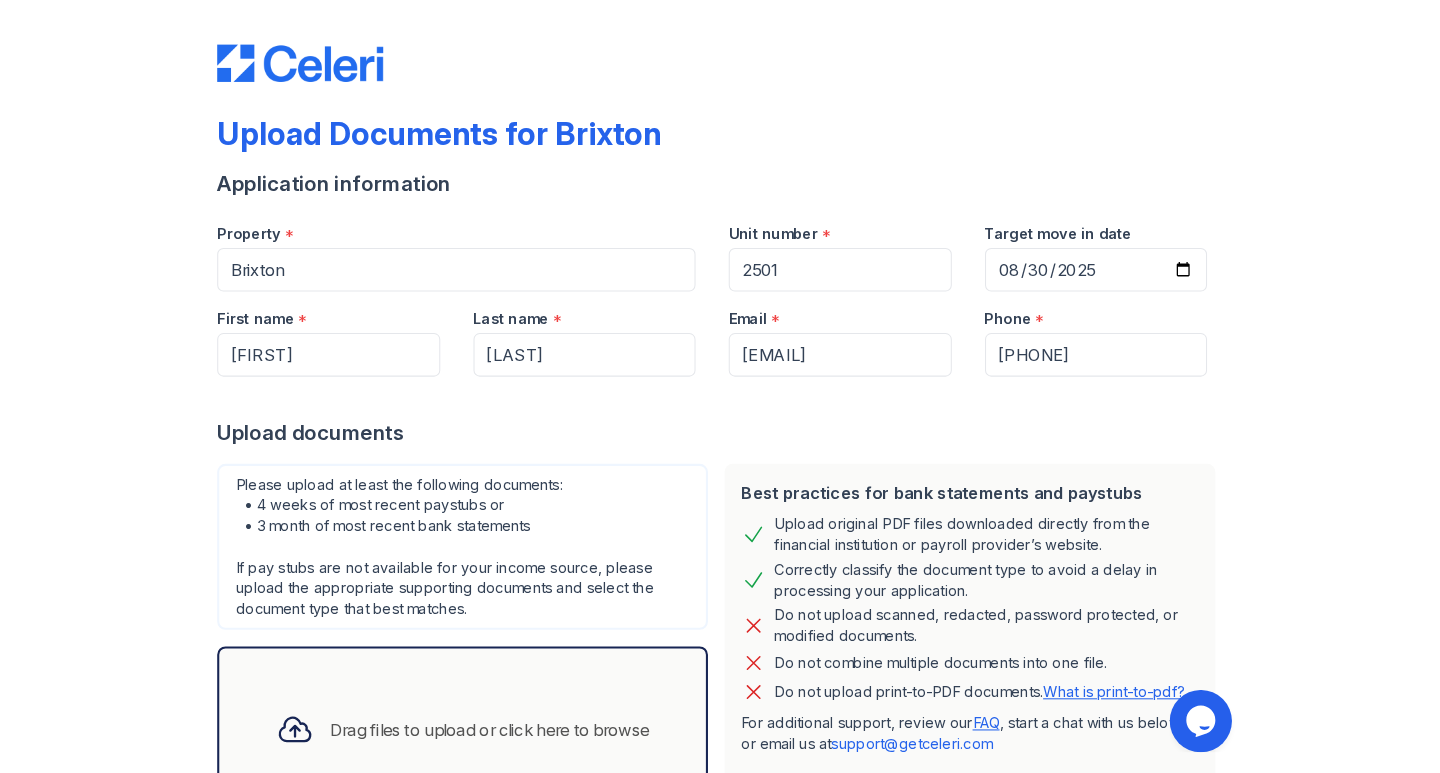 scroll, scrollTop: 0, scrollLeft: 0, axis: both 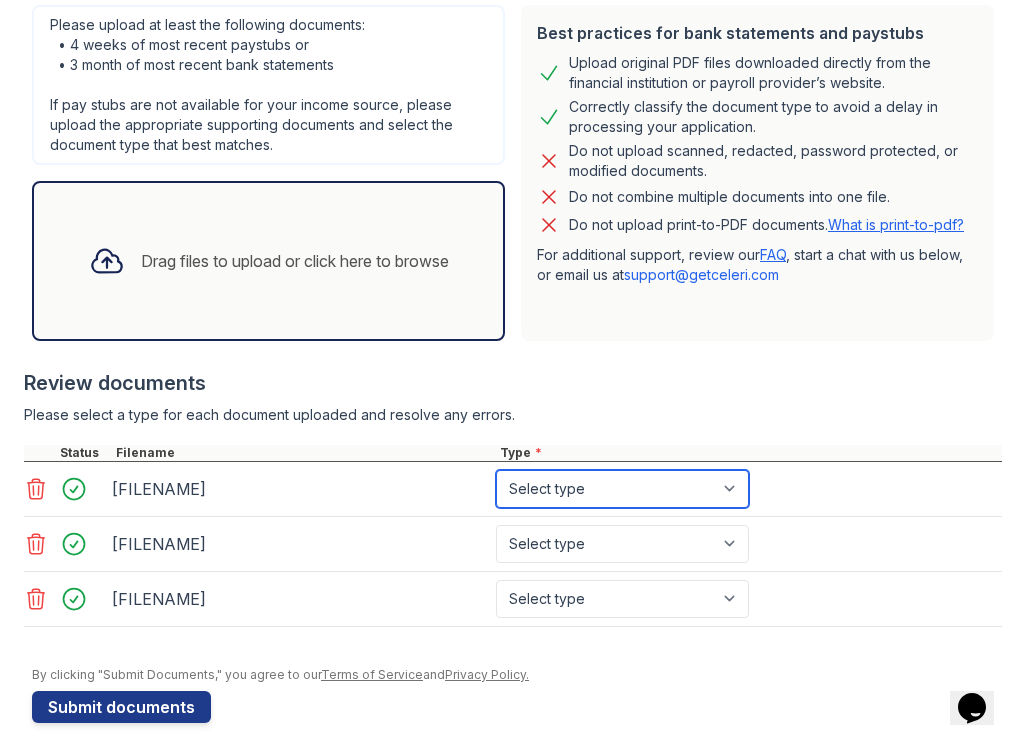 click on "Select type
Paystub
Bank Statement
Offer Letter
Tax Documents
Benefit Award Letter
Investment Account Statement
Other" at bounding box center (622, 489) 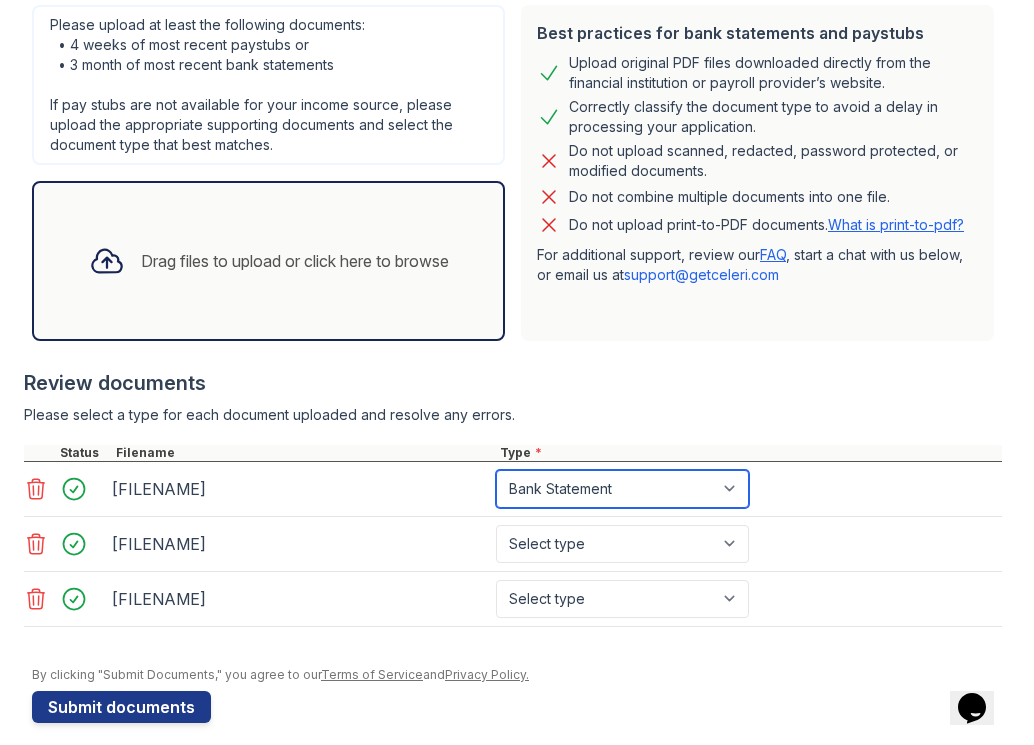 click on "Select type
Paystub
Bank Statement
Offer Letter
Tax Documents
Benefit Award Letter
Investment Account Statement
Other" at bounding box center (622, 489) 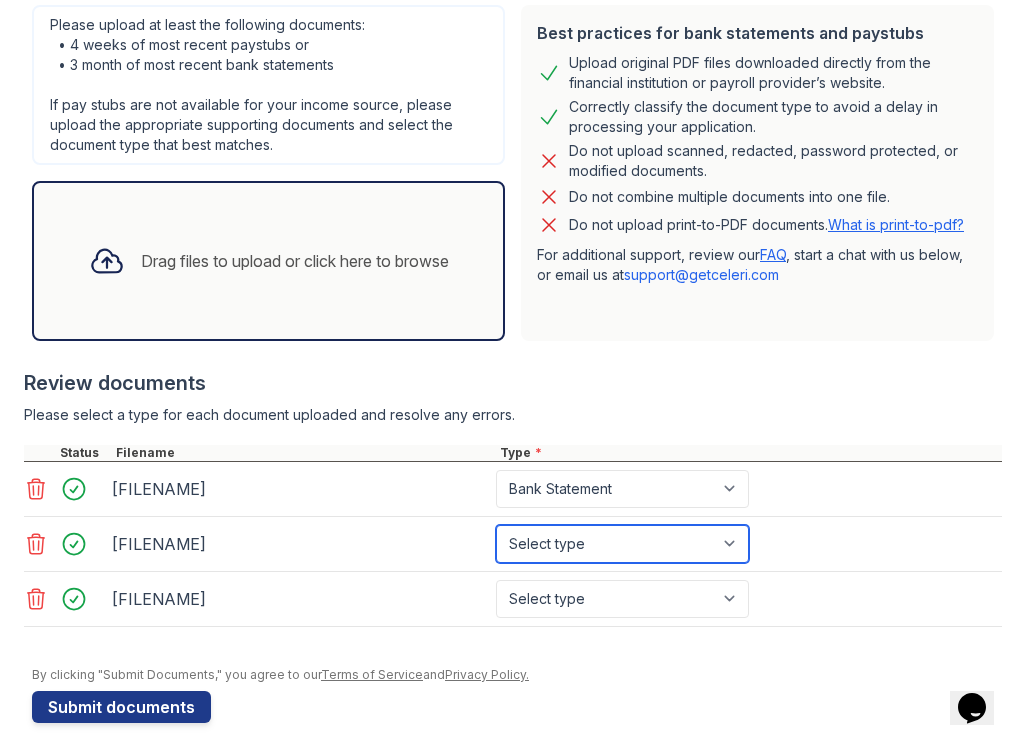 click on "Select type
Paystub
Bank Statement
Offer Letter
Tax Documents
Benefit Award Letter
Investment Account Statement
Other" at bounding box center (622, 544) 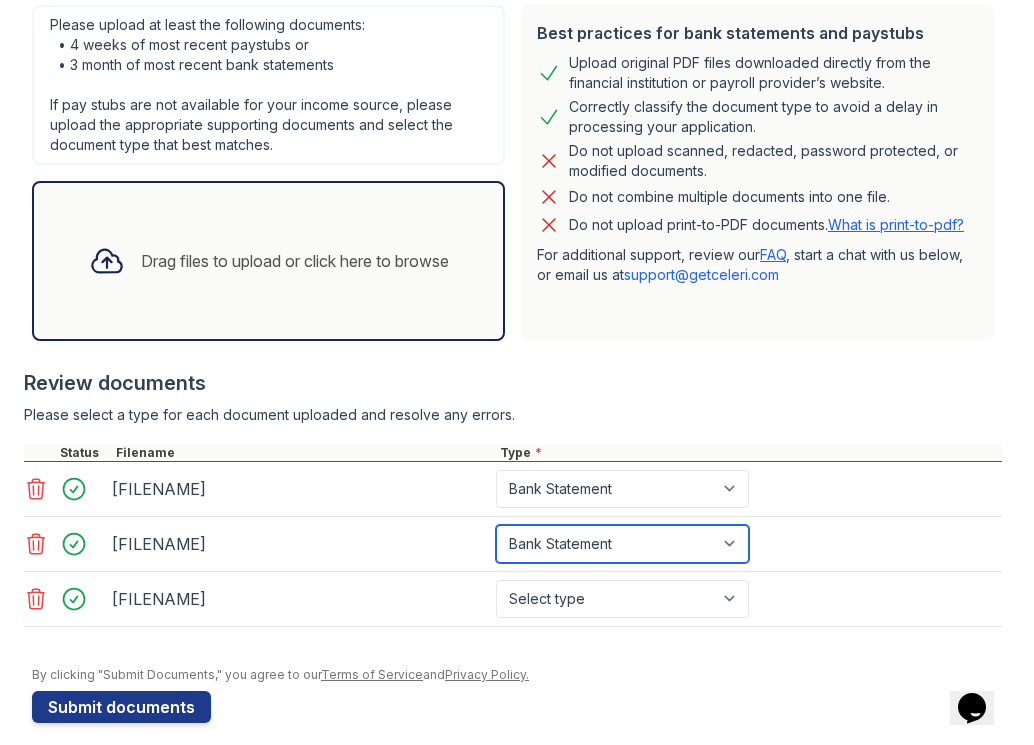 click on "Select type
Paystub
Bank Statement
Offer Letter
Tax Documents
Benefit Award Letter
Investment Account Statement
Other" at bounding box center (622, 544) 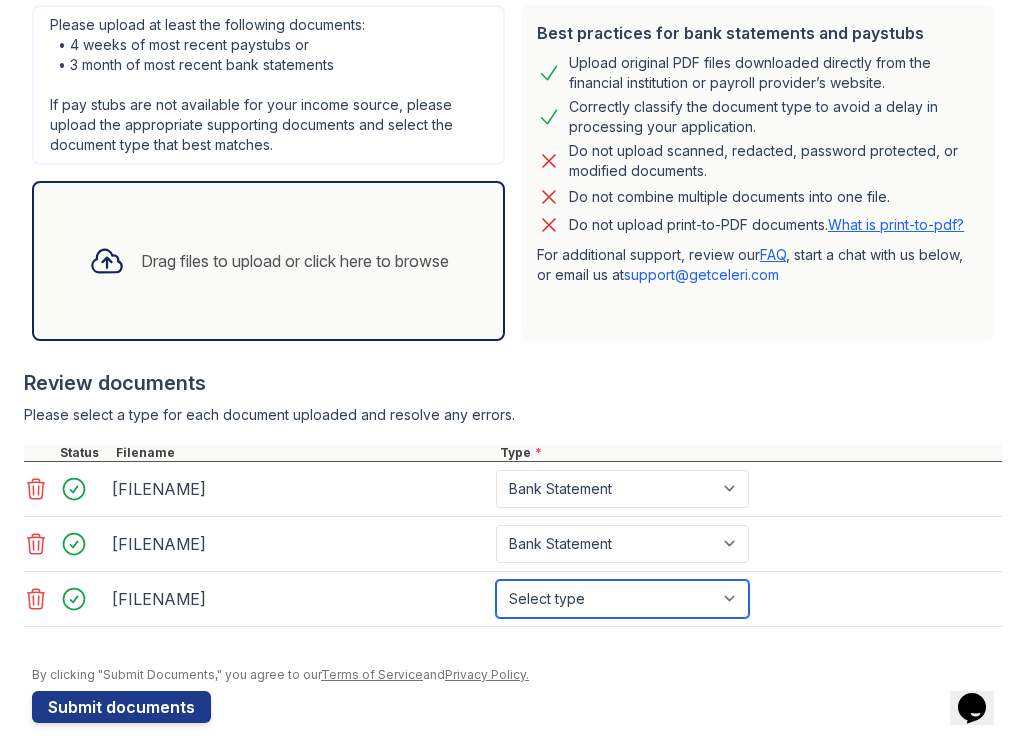 click on "Select type
Paystub
Bank Statement
Offer Letter
Tax Documents
Benefit Award Letter
Investment Account Statement
Other" at bounding box center (622, 599) 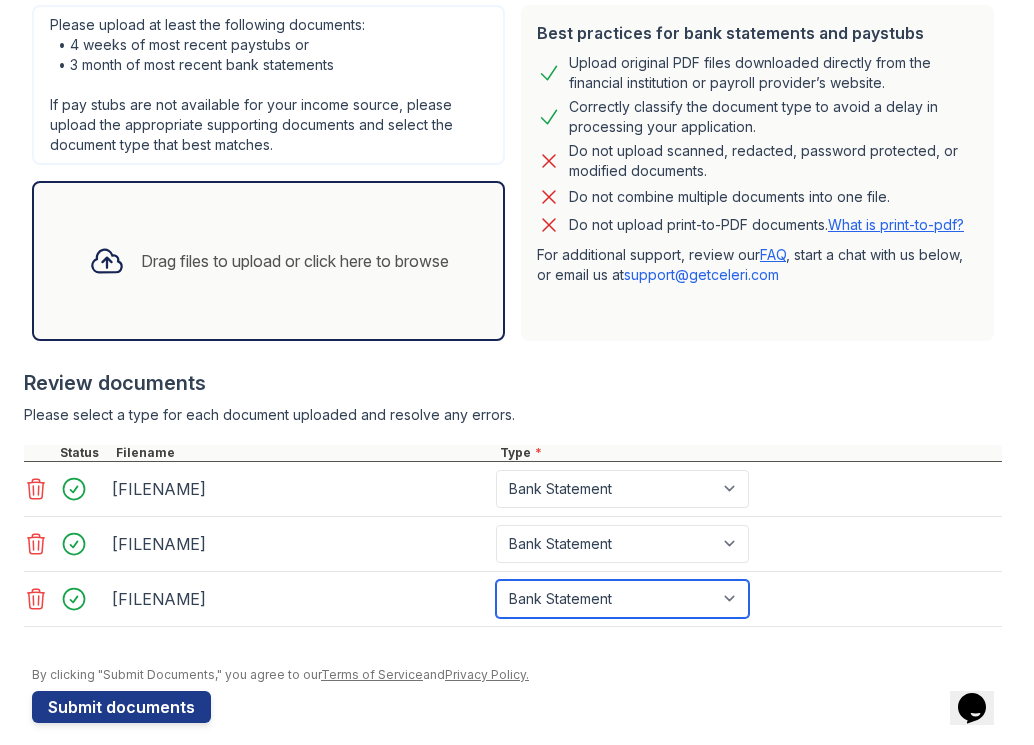 click on "Select type
Paystub
Bank Statement
Offer Letter
Tax Documents
Benefit Award Letter
Investment Account Statement
Other" at bounding box center (622, 599) 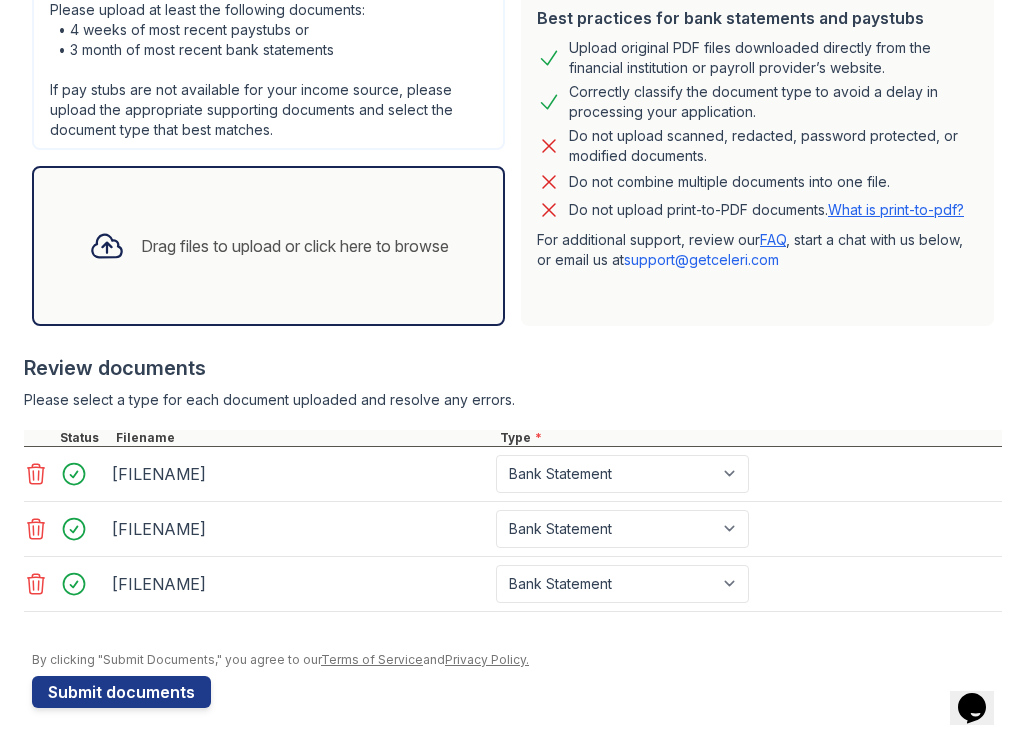 scroll, scrollTop: 465, scrollLeft: 0, axis: vertical 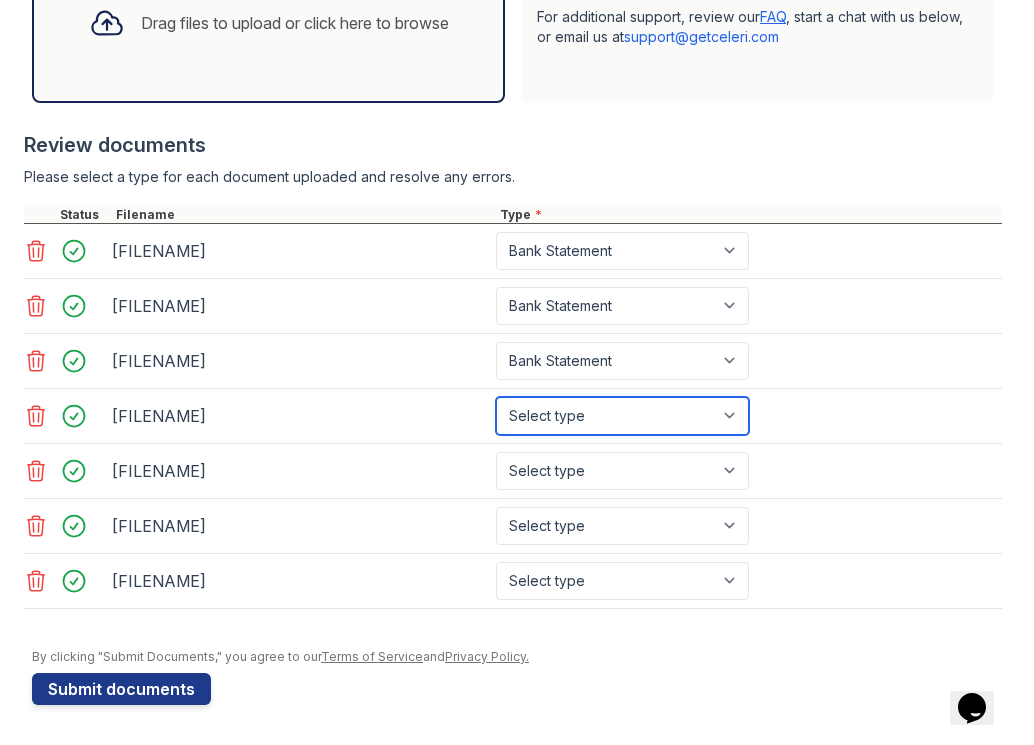 click on "Select type
Paystub
Bank Statement
Offer Letter
Tax Documents
Benefit Award Letter
Investment Account Statement
Other" at bounding box center (622, 416) 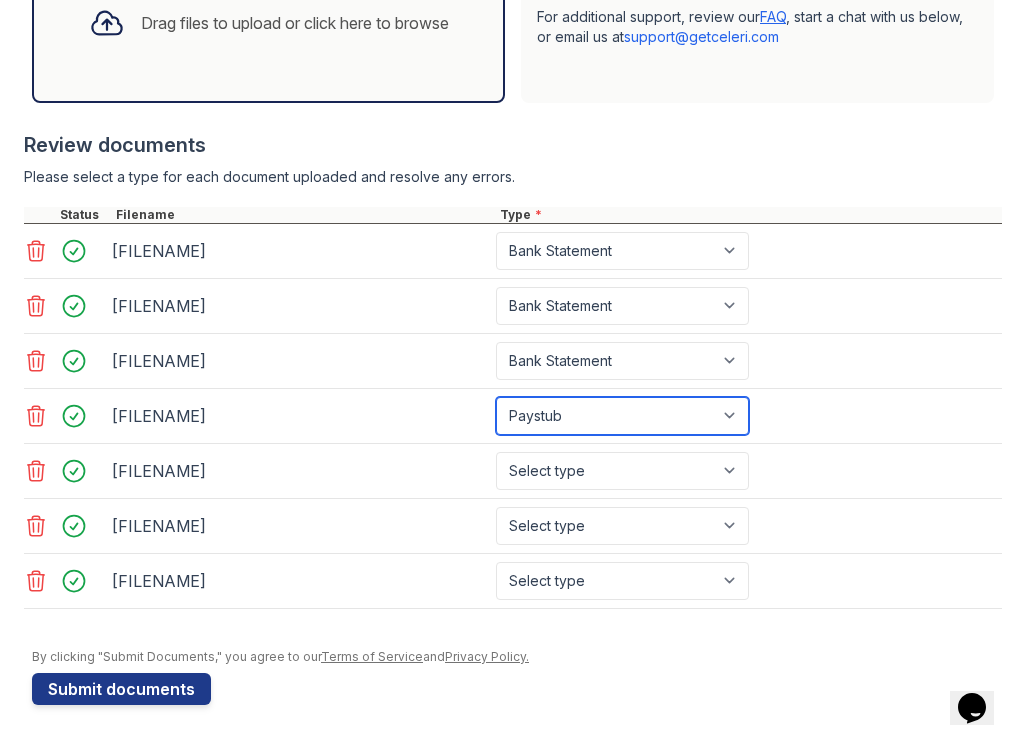 click on "Select type
Paystub
Bank Statement
Offer Letter
Tax Documents
Benefit Award Letter
Investment Account Statement
Other" at bounding box center [622, 416] 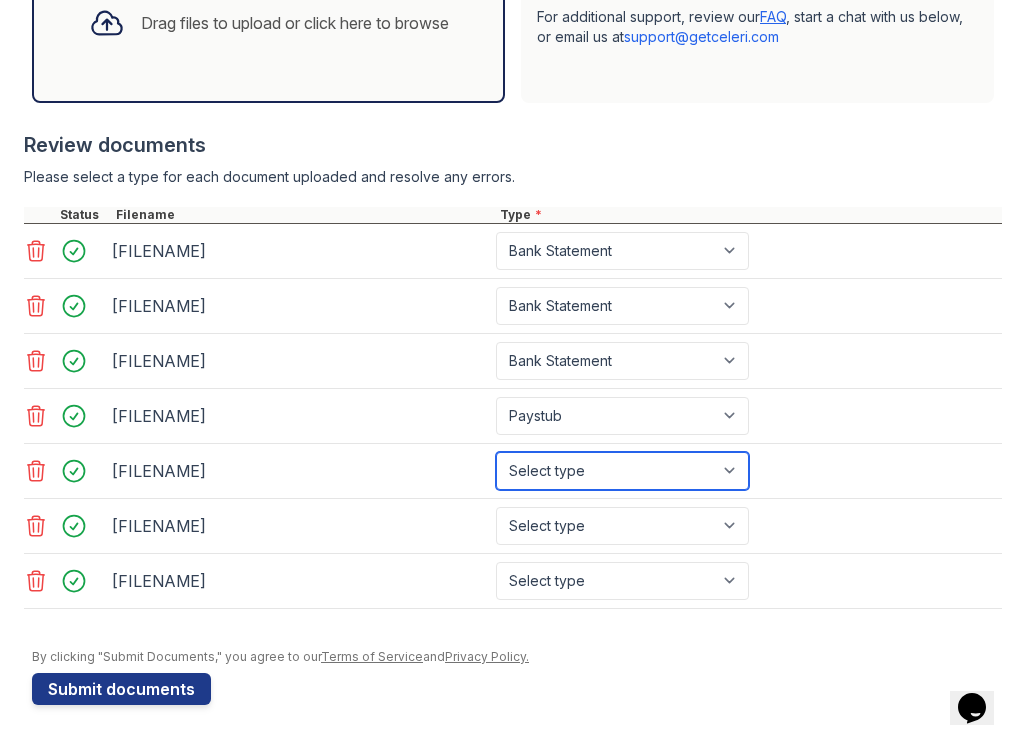 click on "Select type
Paystub
Bank Statement
Offer Letter
Tax Documents
Benefit Award Letter
Investment Account Statement
Other" at bounding box center [622, 471] 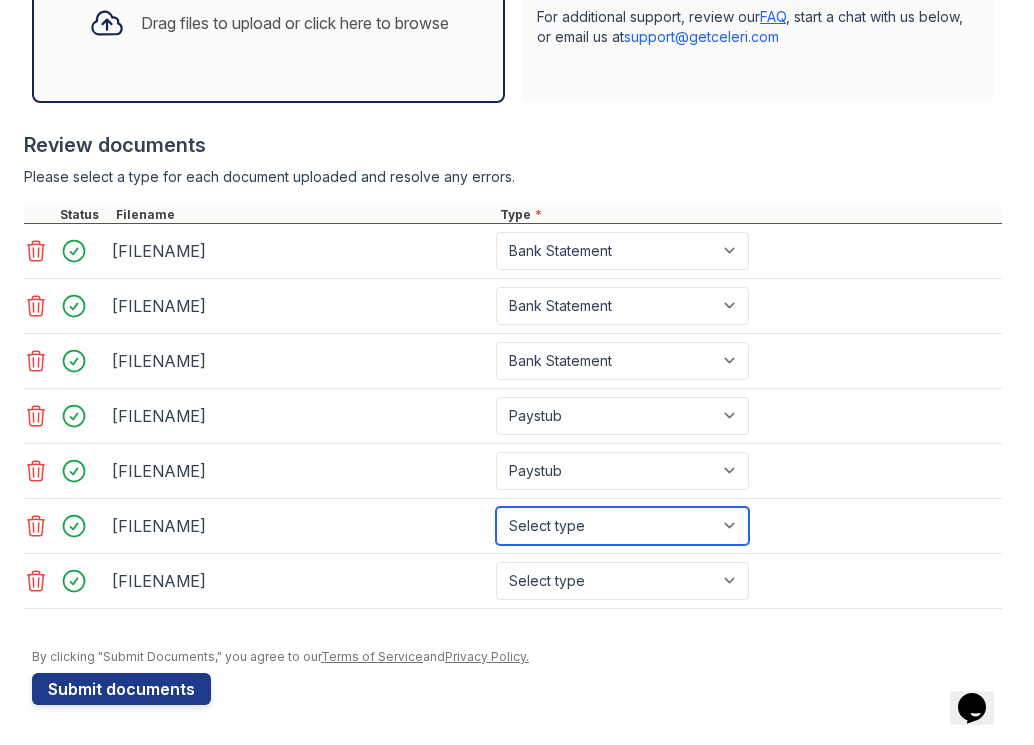 click on "Select type
Paystub
Bank Statement
Offer Letter
Tax Documents
Benefit Award Letter
Investment Account Statement
Other" at bounding box center (622, 526) 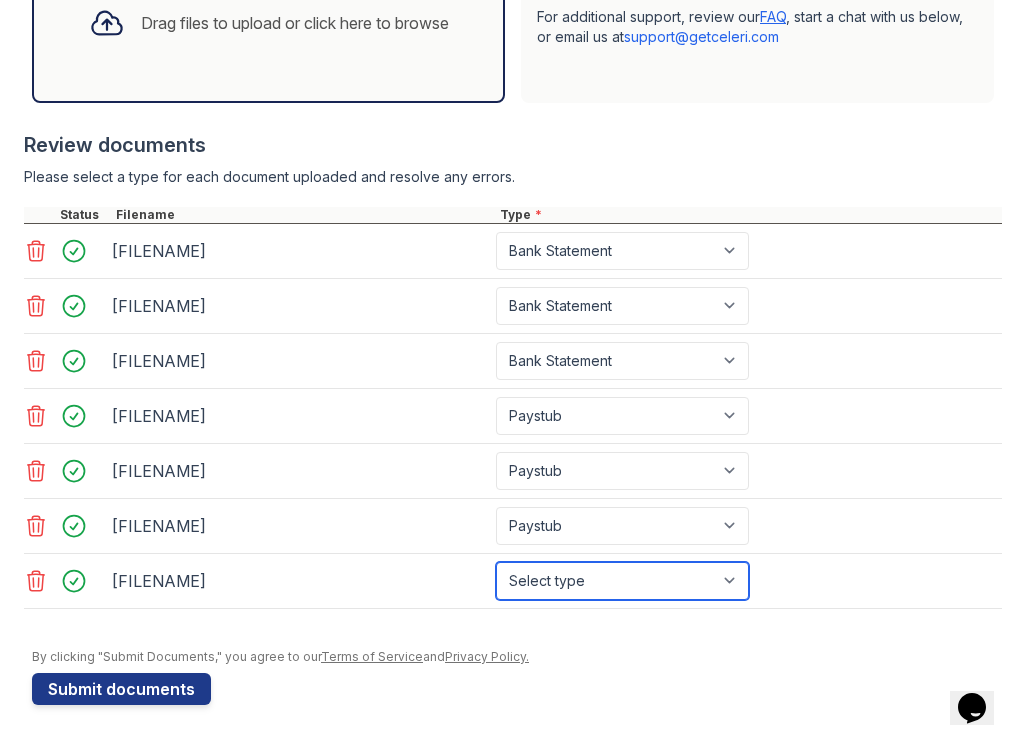 click on "Select type
Paystub
Bank Statement
Offer Letter
Tax Documents
Benefit Award Letter
Investment Account Statement
Other" at bounding box center [622, 581] 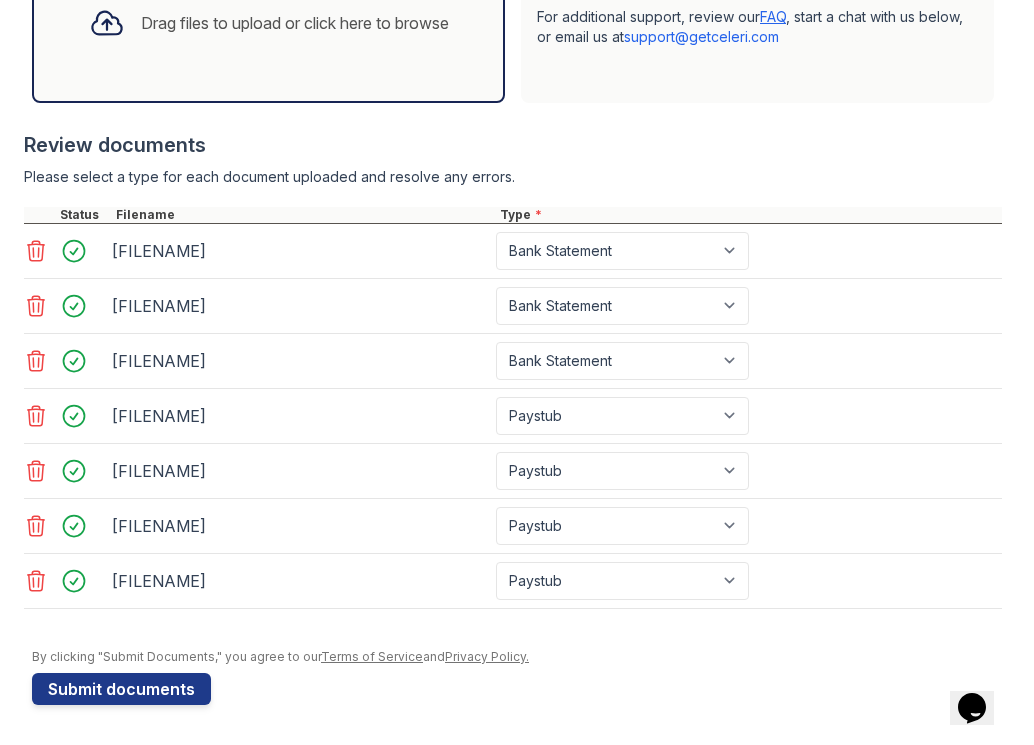 click on "Application information
Property
*
Brixton
Unit number
*
2501
Target move in date
2025-08-30
First name
*
[FIRST]
Last name
*
[LAST]
Email
*
[EMAIL]
Phone
*
[PHONE]
Upload documents
Best practices for bank statements and paystubs
Upload original PDF files downloaded directly from the financial institution or payroll provider’s website.
Correctly classify the document type to avoid a delay in processing your application.
Do not upload scanned, redacted, password protected, or modified documents.
Do not combine multiple documents into one file.
Do not upload print-to-PDF documents.
What is print-to-pdf?
For additional support, review our
FAQ ,
start a chat with us below, or email us at
support@example.com" at bounding box center [517, 94] 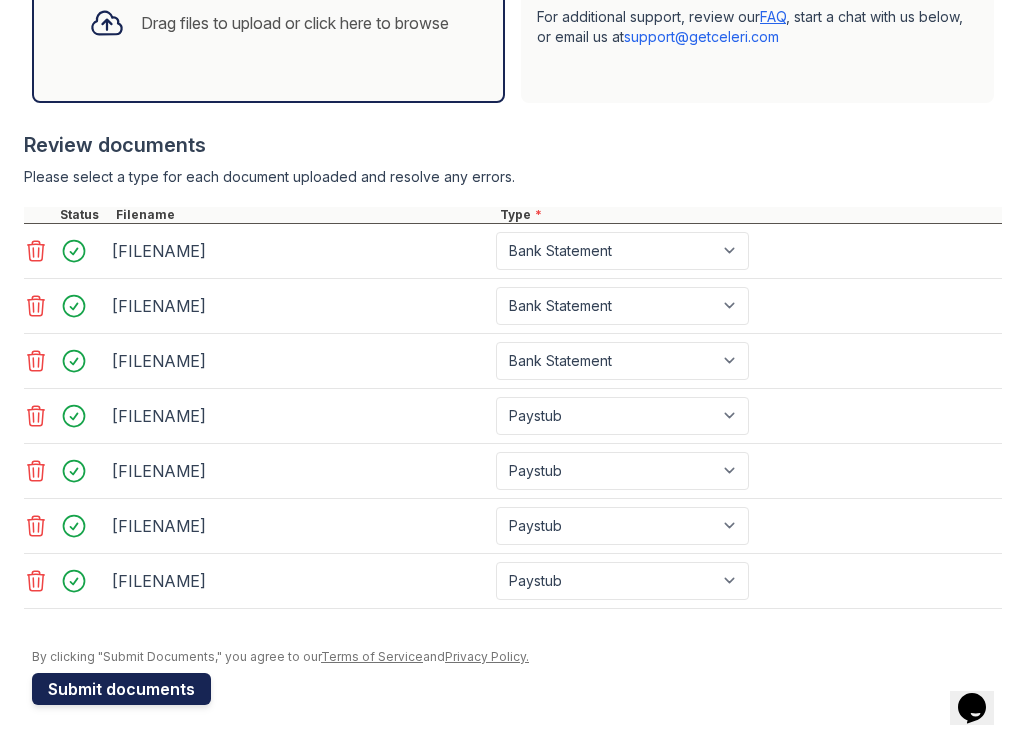 click on "Submit documents" at bounding box center [121, 689] 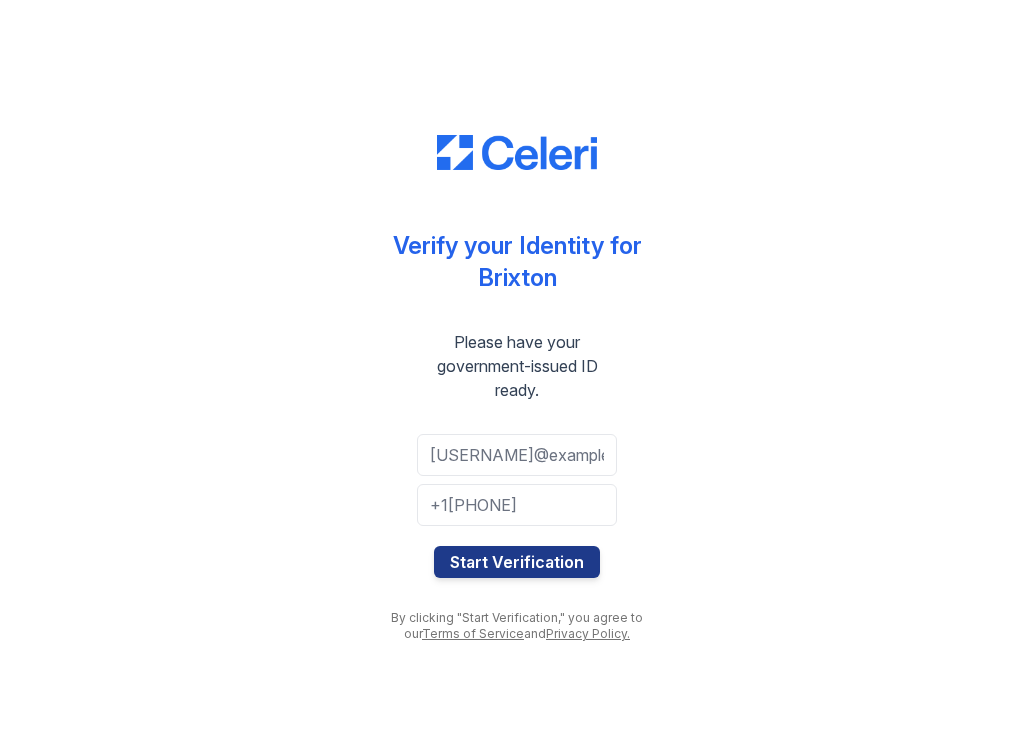 scroll, scrollTop: 0, scrollLeft: 0, axis: both 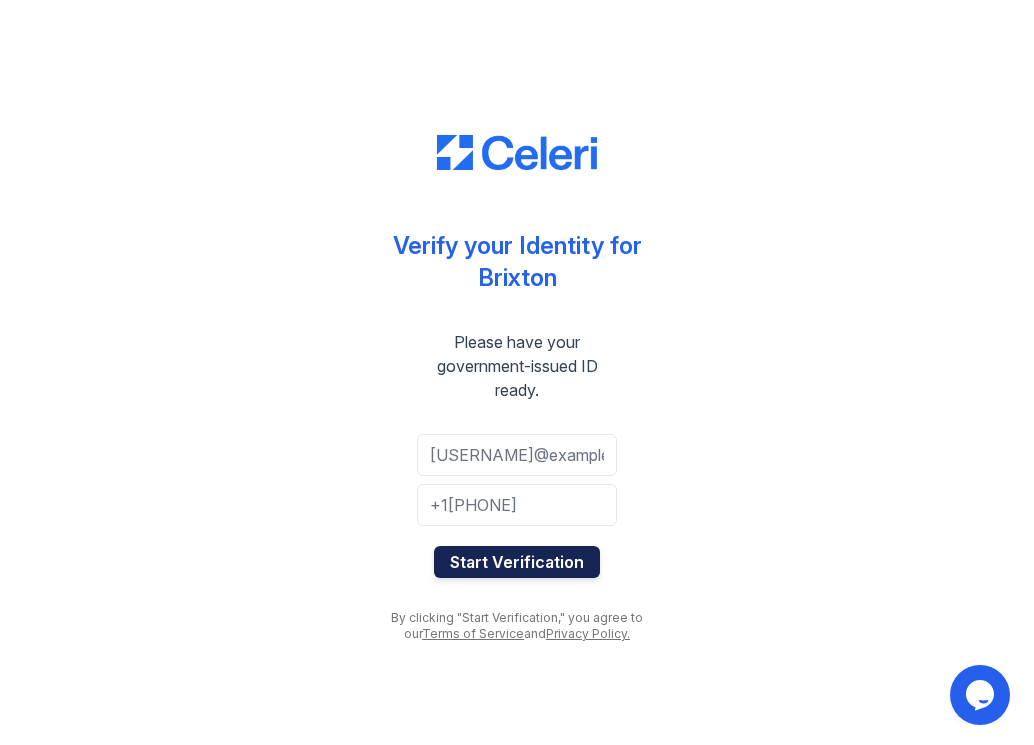 click on "Start Verification" at bounding box center [517, 562] 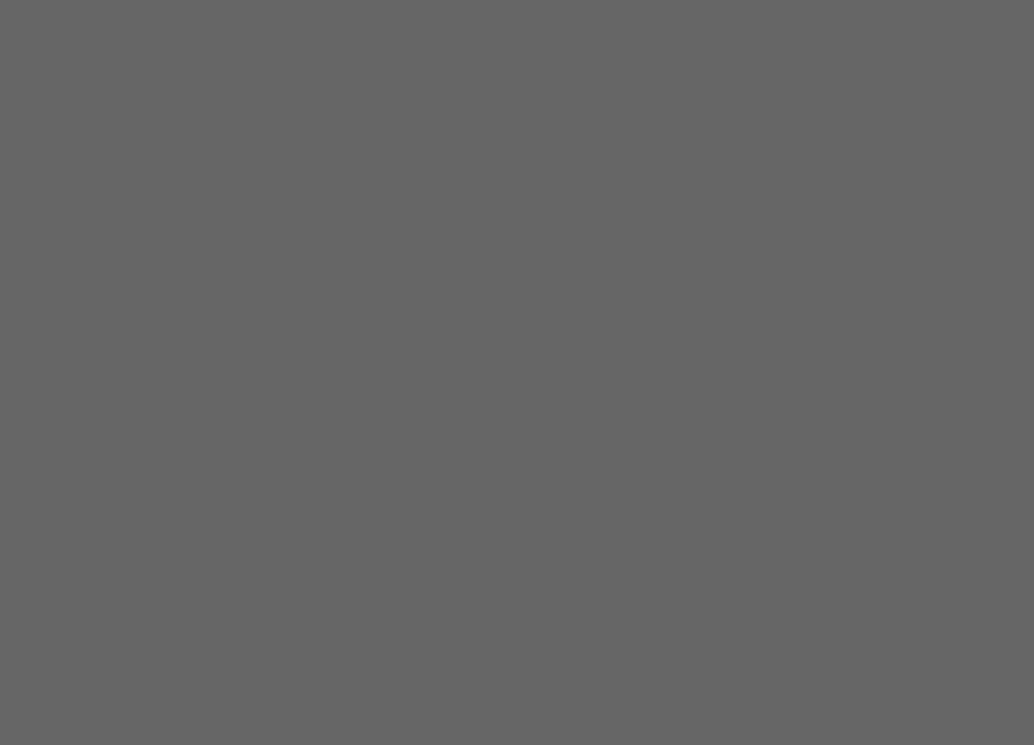 scroll, scrollTop: 0, scrollLeft: 0, axis: both 